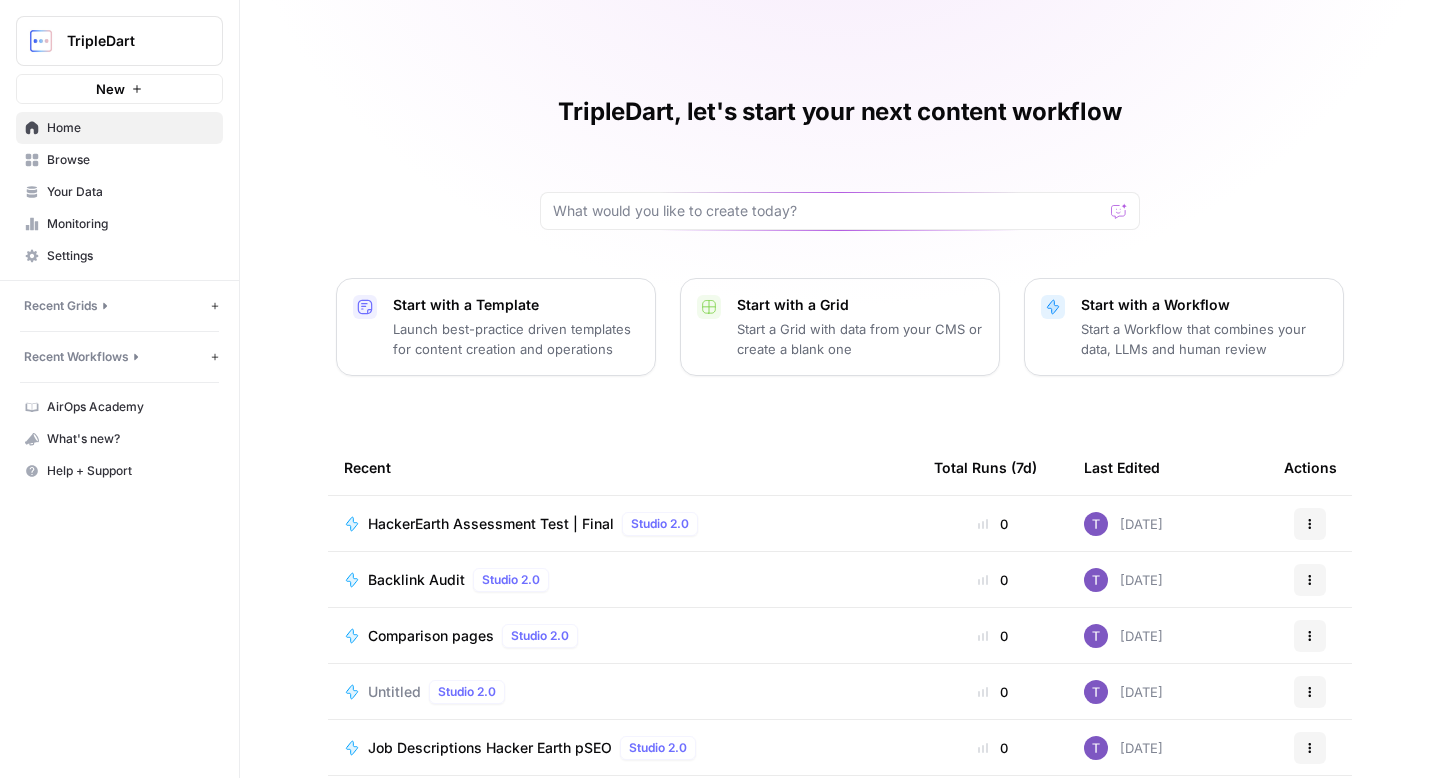 scroll, scrollTop: 0, scrollLeft: 0, axis: both 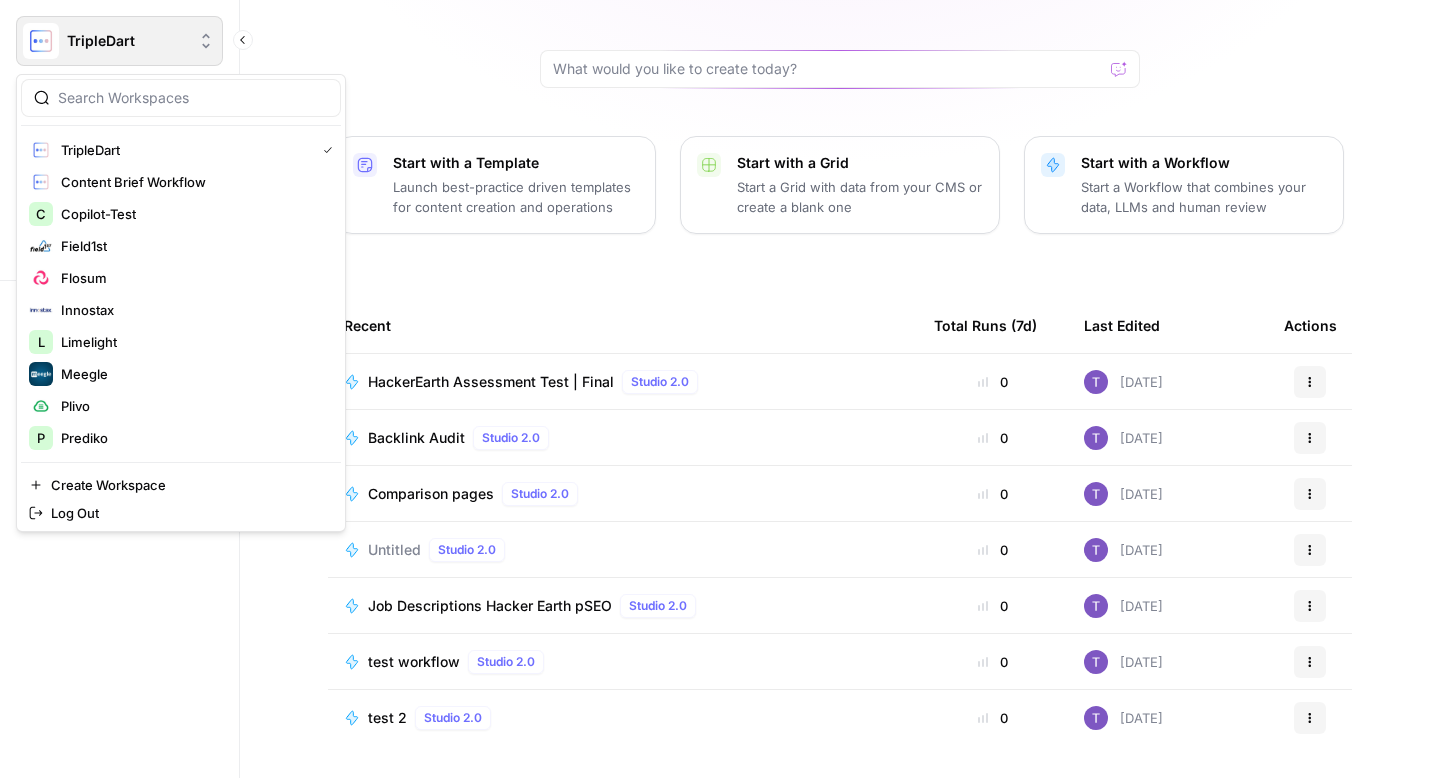 click on "TripleDart" at bounding box center [127, 41] 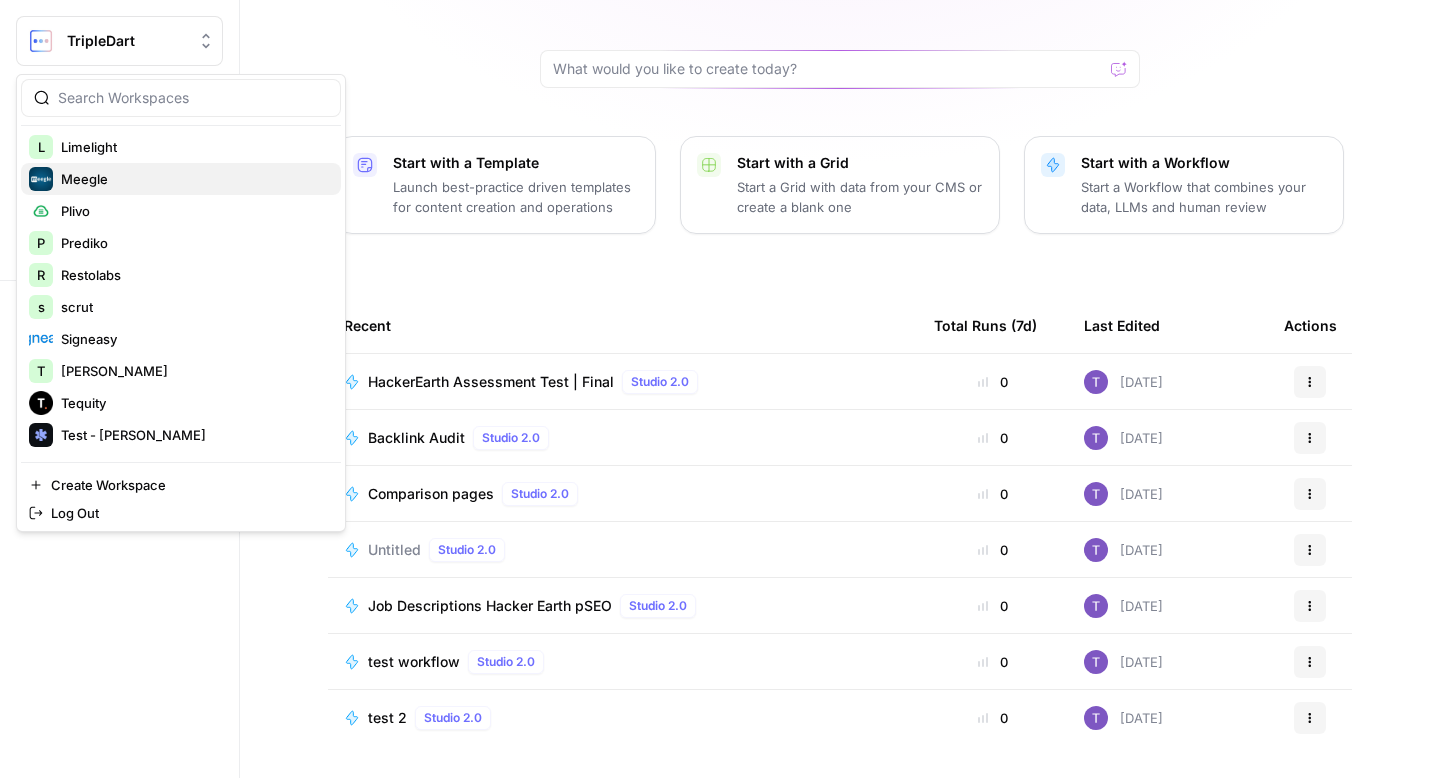 scroll, scrollTop: 224, scrollLeft: 0, axis: vertical 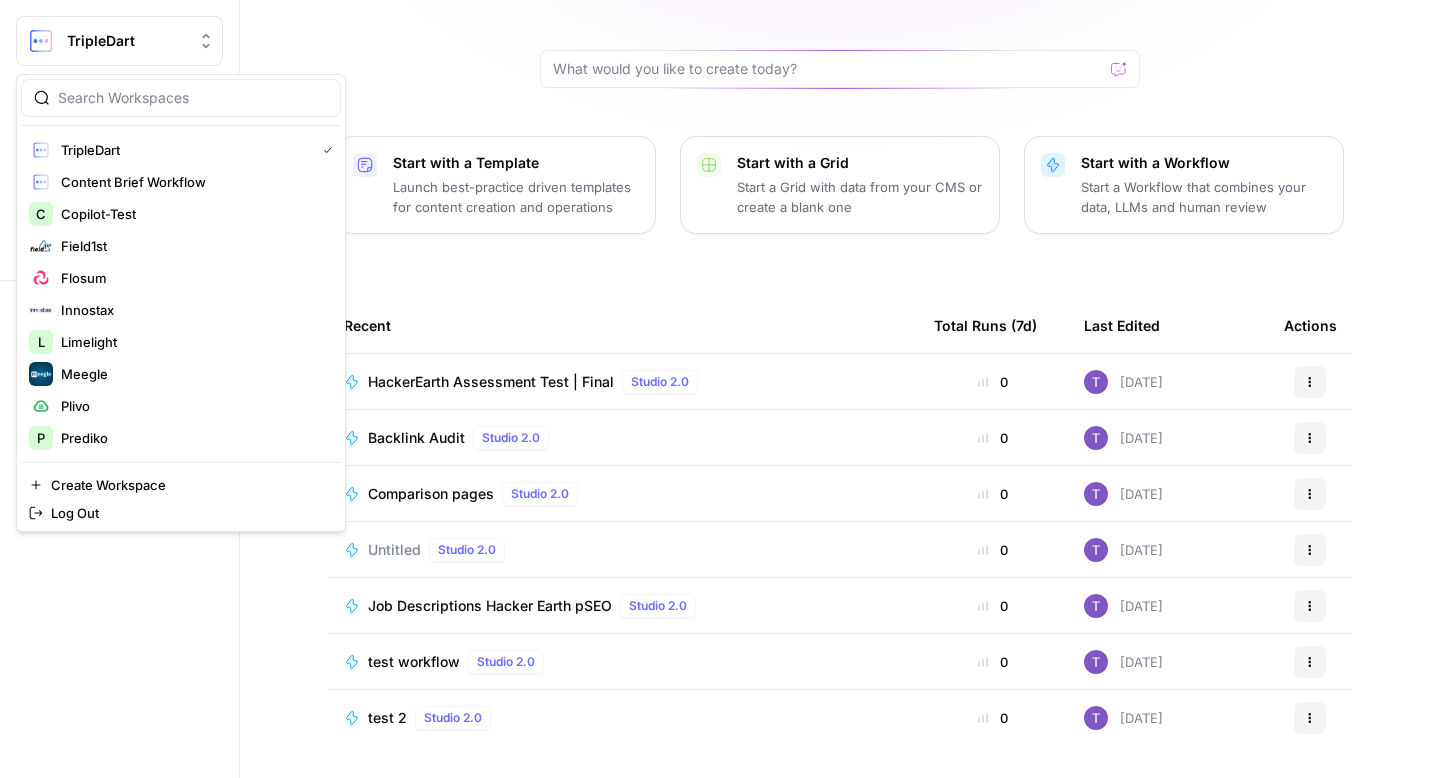 click on "TripleDart, let's start your next content workflow Start with a Template Launch best-practice driven templates for content creation and operations Start with a Grid Start a Grid with data from your CMS or create a blank one Start with a Workflow Start a Workflow that combines your data, LLMs and human review Recent Total Runs (7d) Last Edited Actions HackerEarth Assessment Test | Final Studio 2.0 0 [DATE] Actions Backlink Audit Studio 2.0 0 [DATE] Actions Comparison pages Studio 2.0 0 [DATE] Actions Untitled Studio 2.0 0 [DATE] Actions Job Descriptions Hacker Earth pSEO Studio 2.0 0 [DATE] Actions test workflow Studio 2.0 0 [DATE] Actions test 2  Studio 2.0 0 [DATE] Actions" at bounding box center [840, 318] 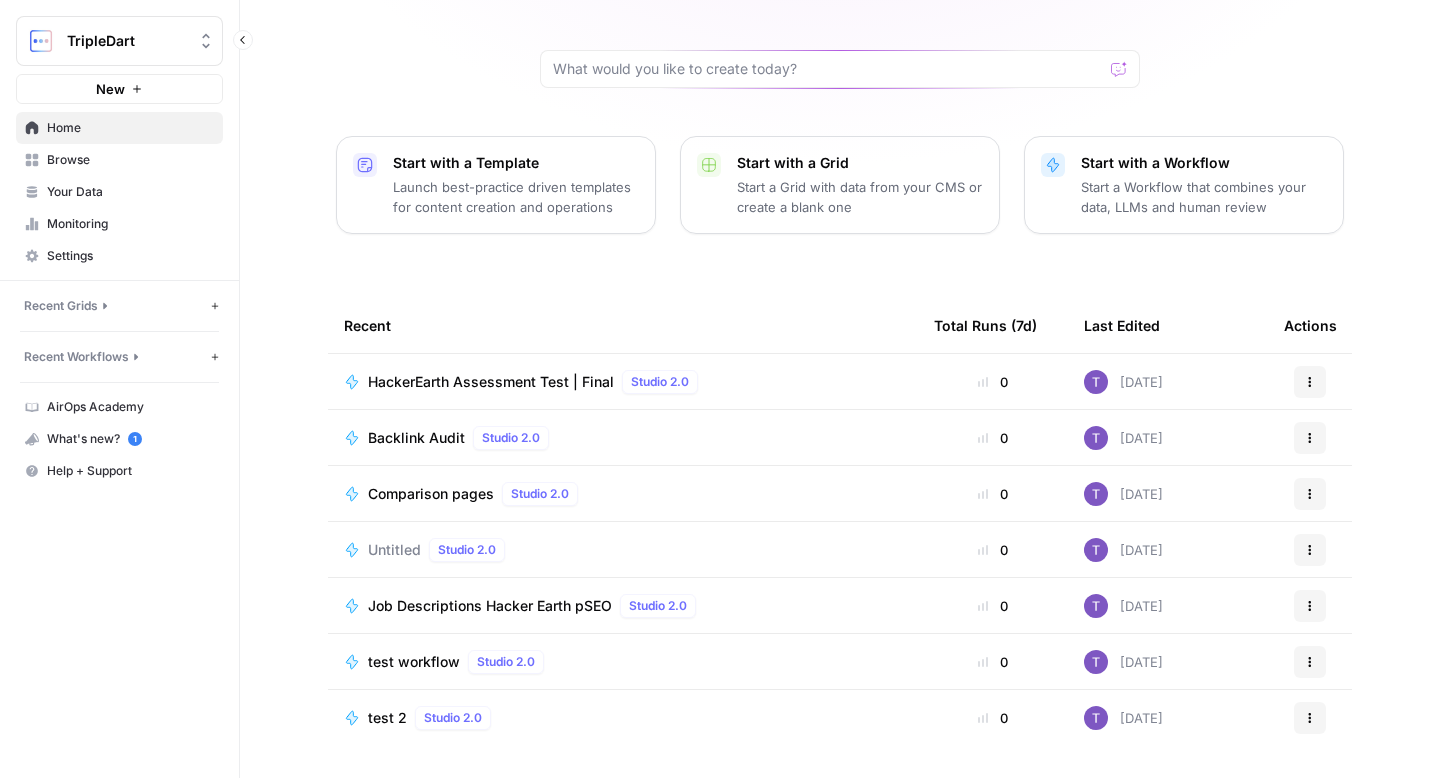 click on "Recent Workflows" at bounding box center (76, 357) 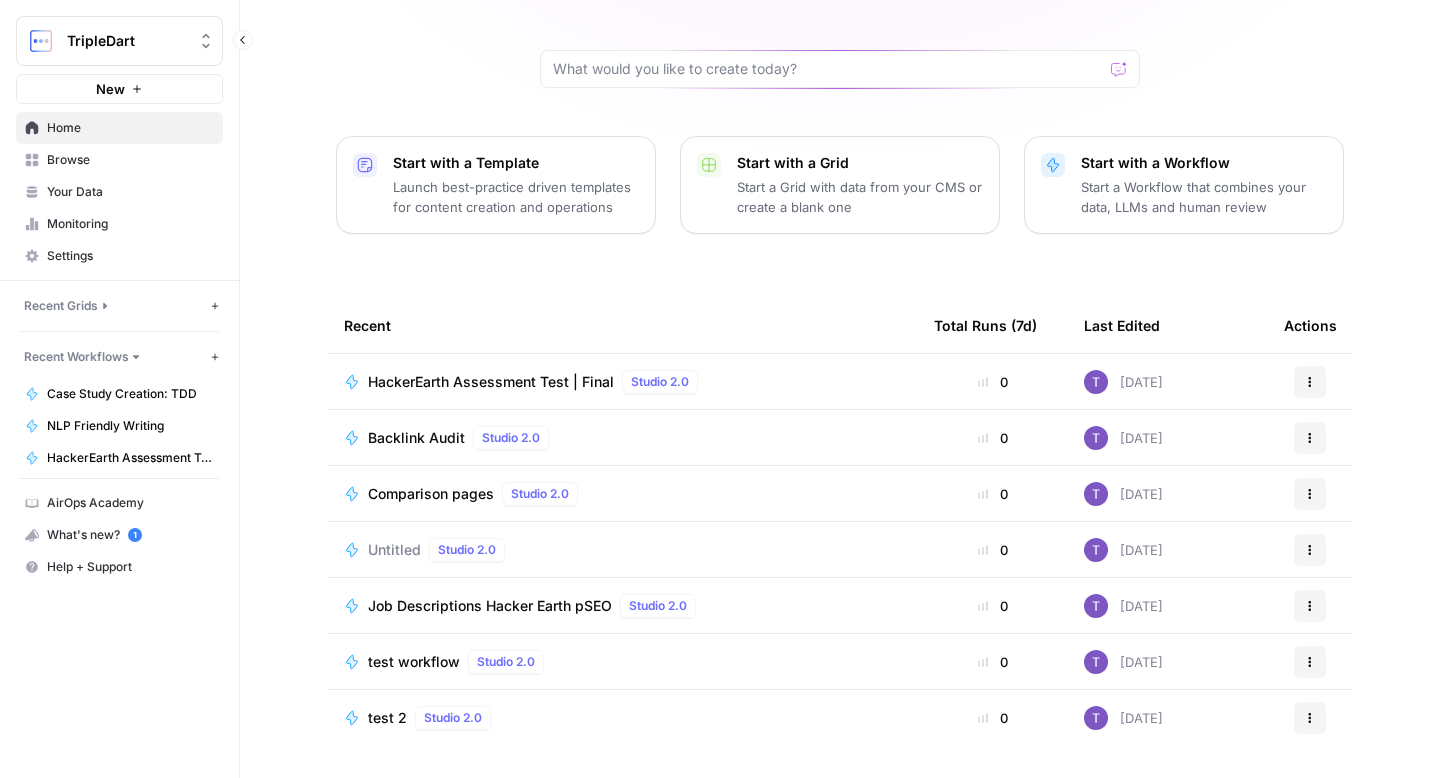 click on "Recent Workflows" at bounding box center (76, 357) 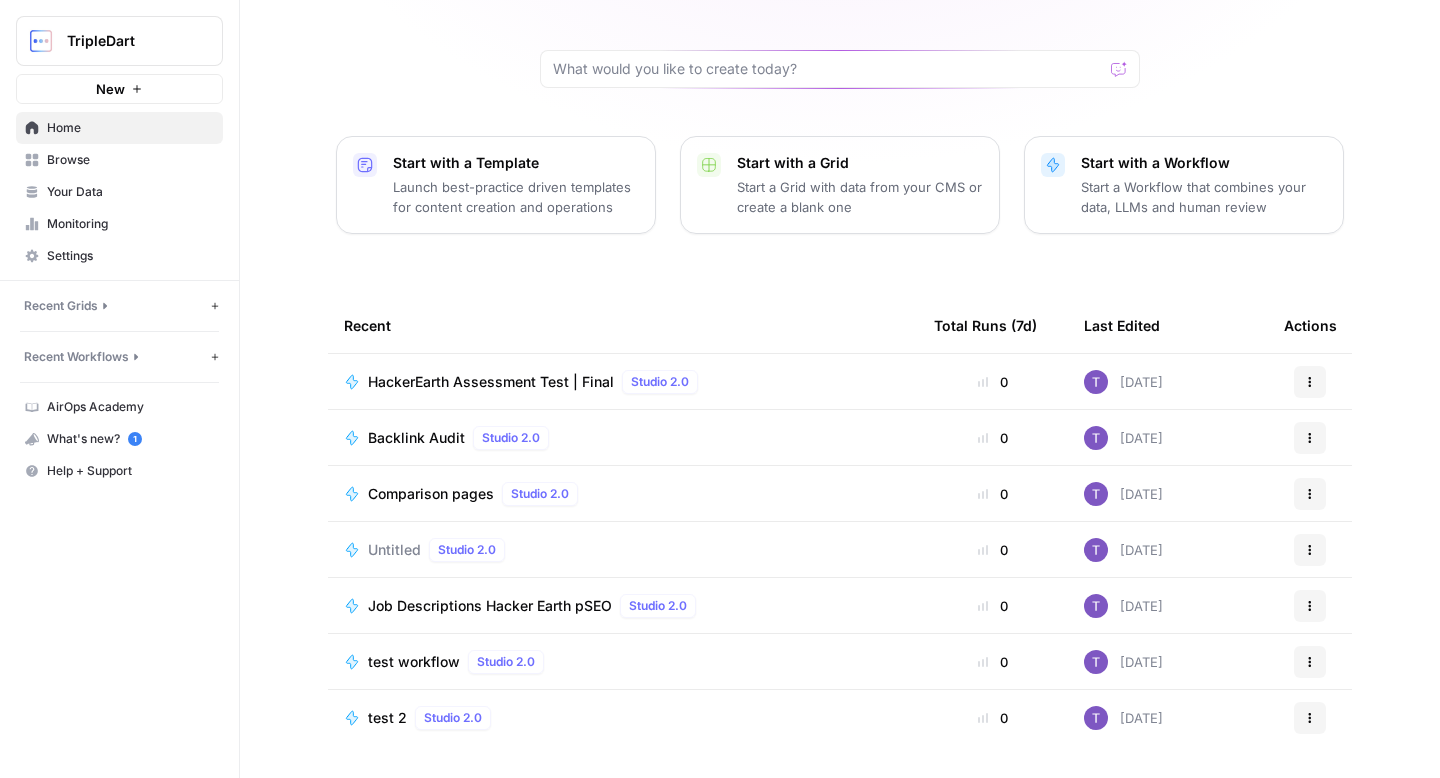scroll, scrollTop: 0, scrollLeft: 0, axis: both 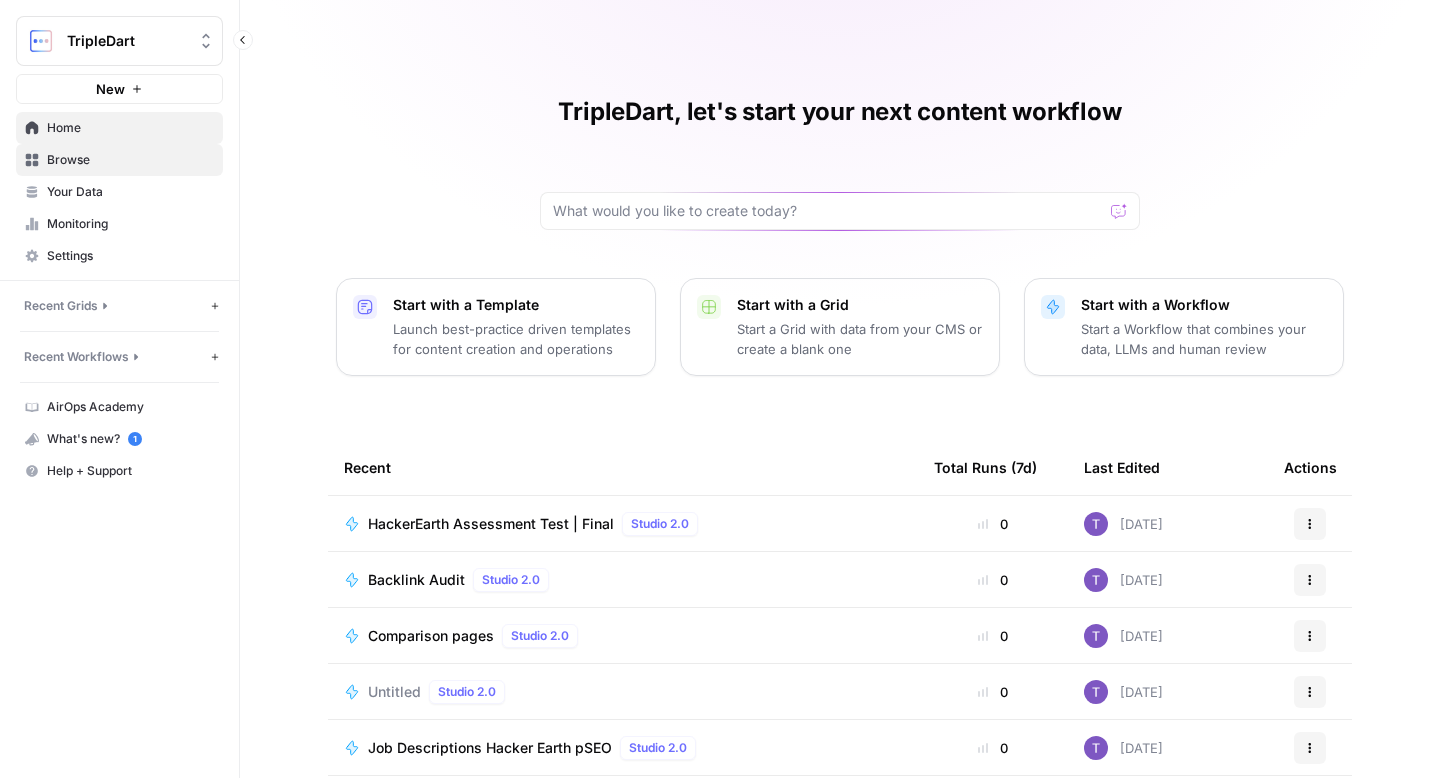 click on "Browse" at bounding box center [130, 160] 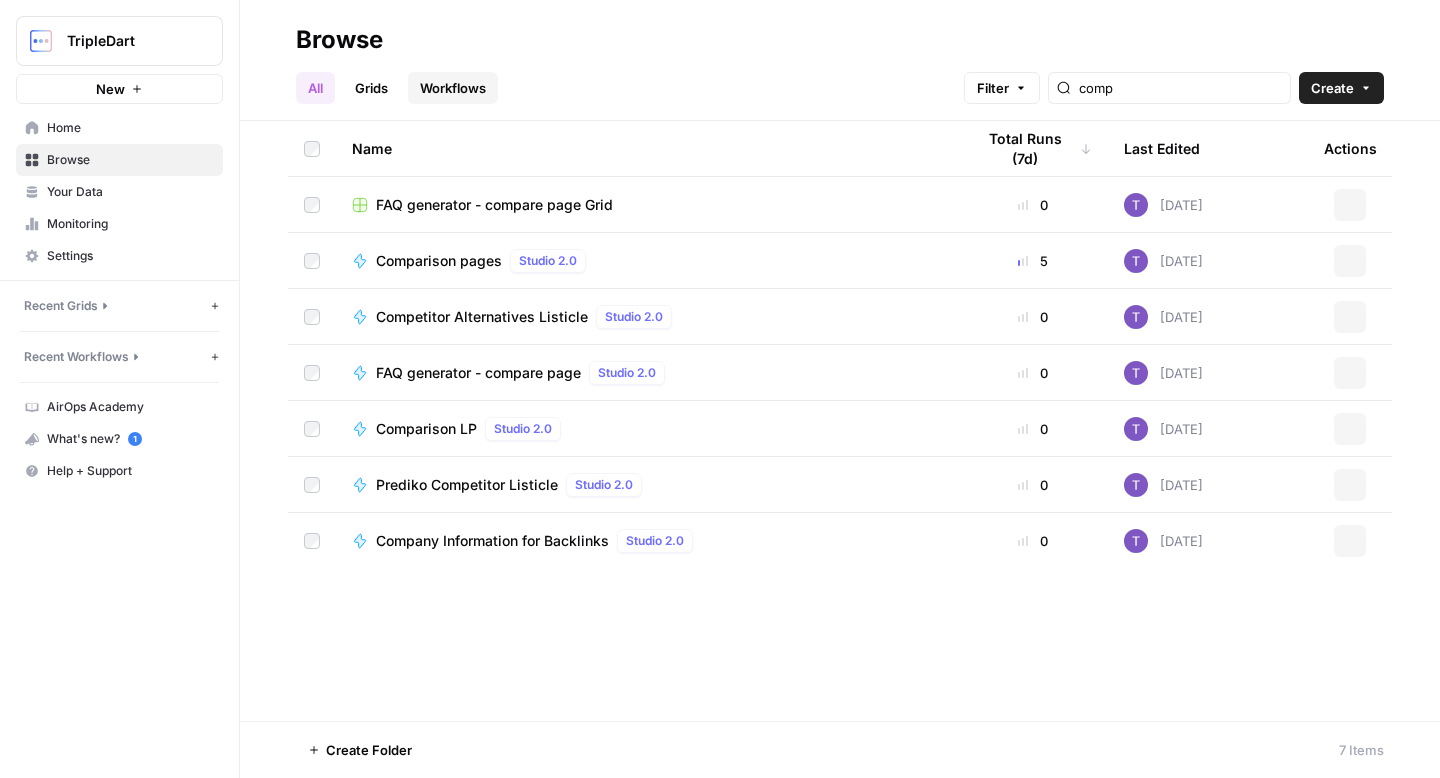 click on "Workflows" at bounding box center [453, 88] 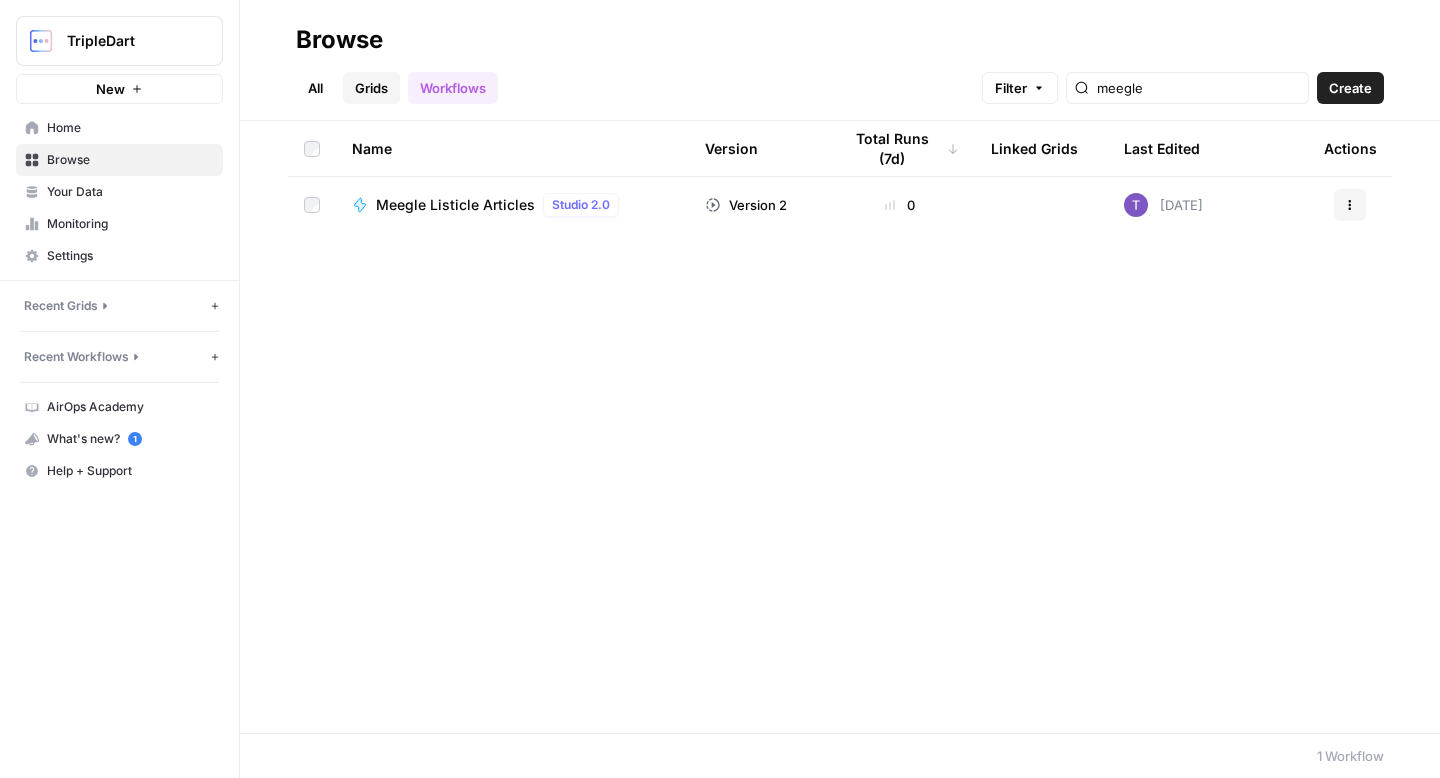 click on "Grids" at bounding box center (371, 88) 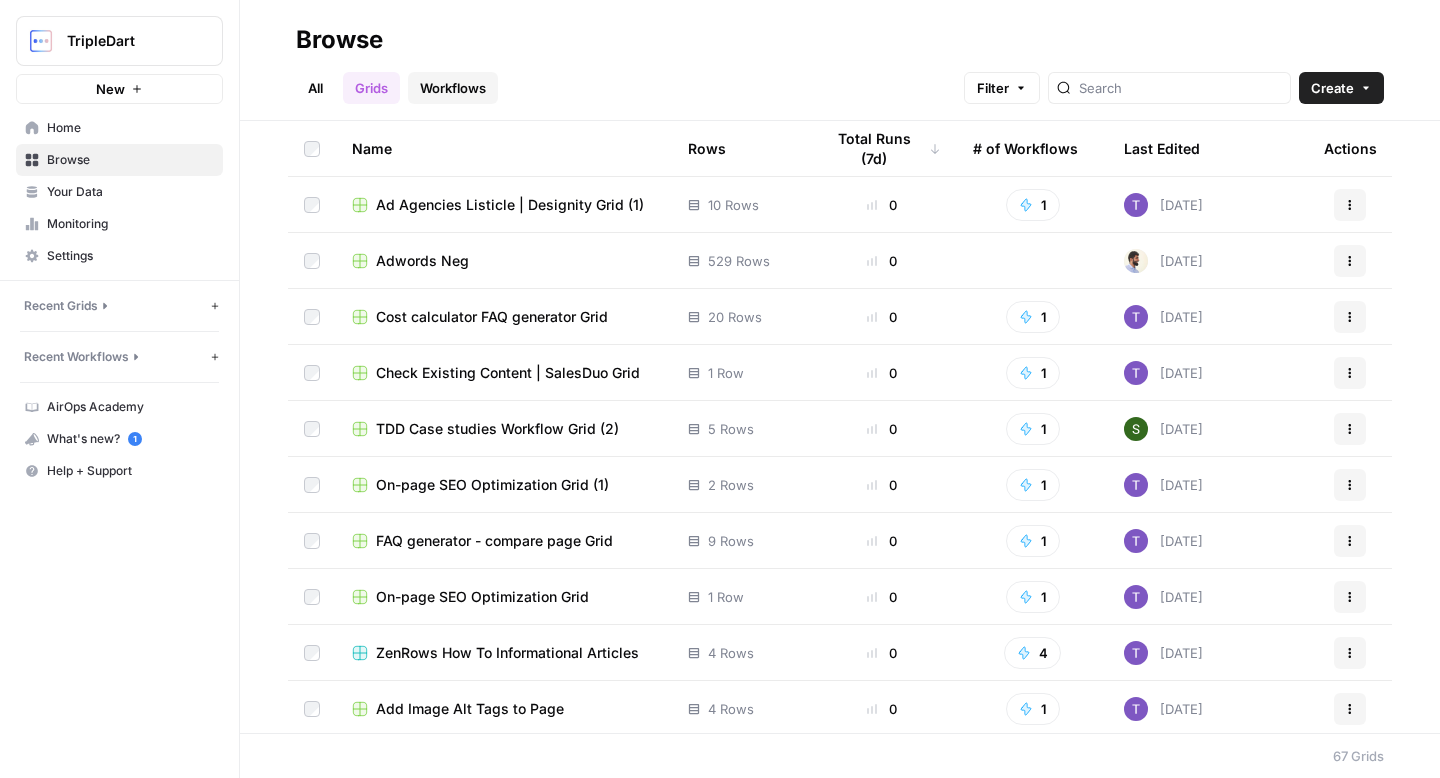 click on "Workflows" at bounding box center [453, 88] 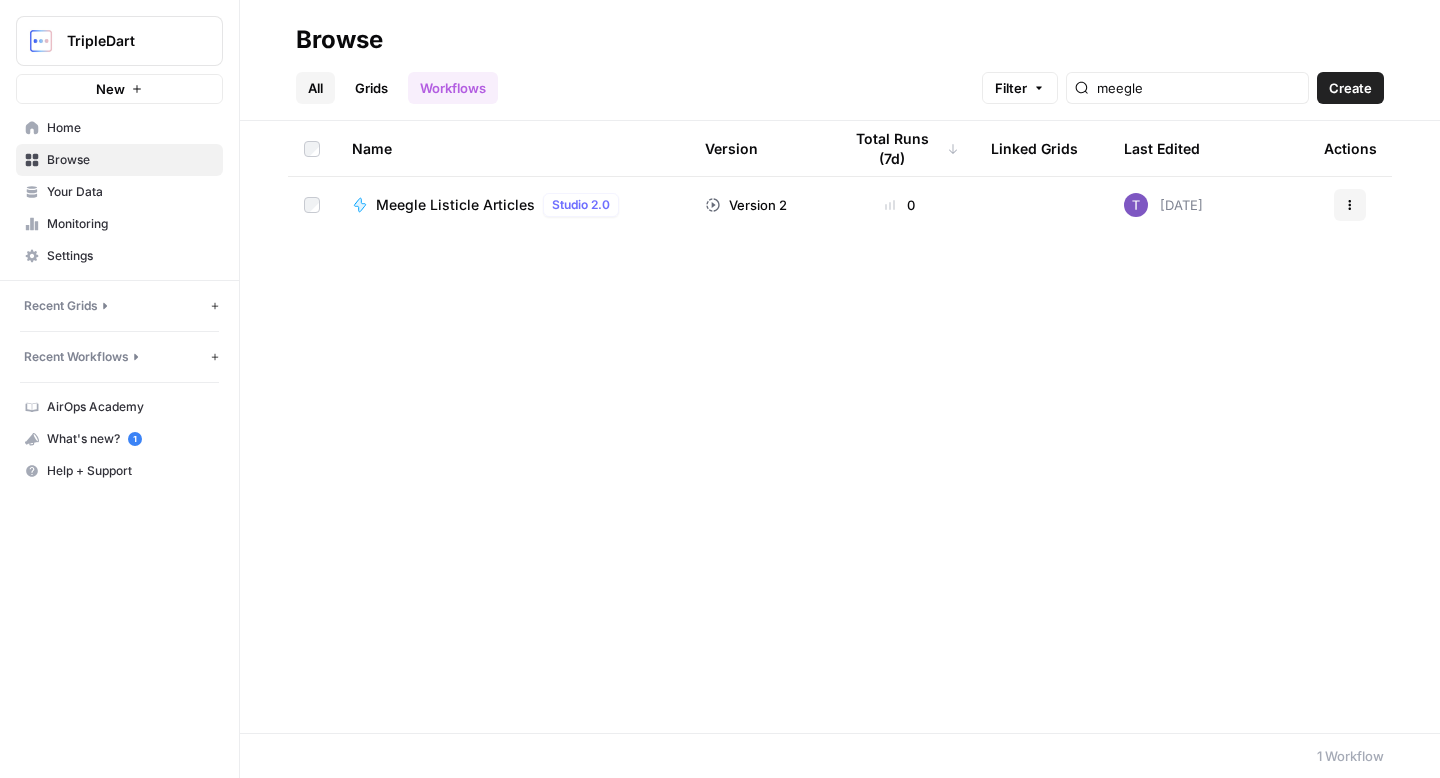 click on "All" at bounding box center [315, 88] 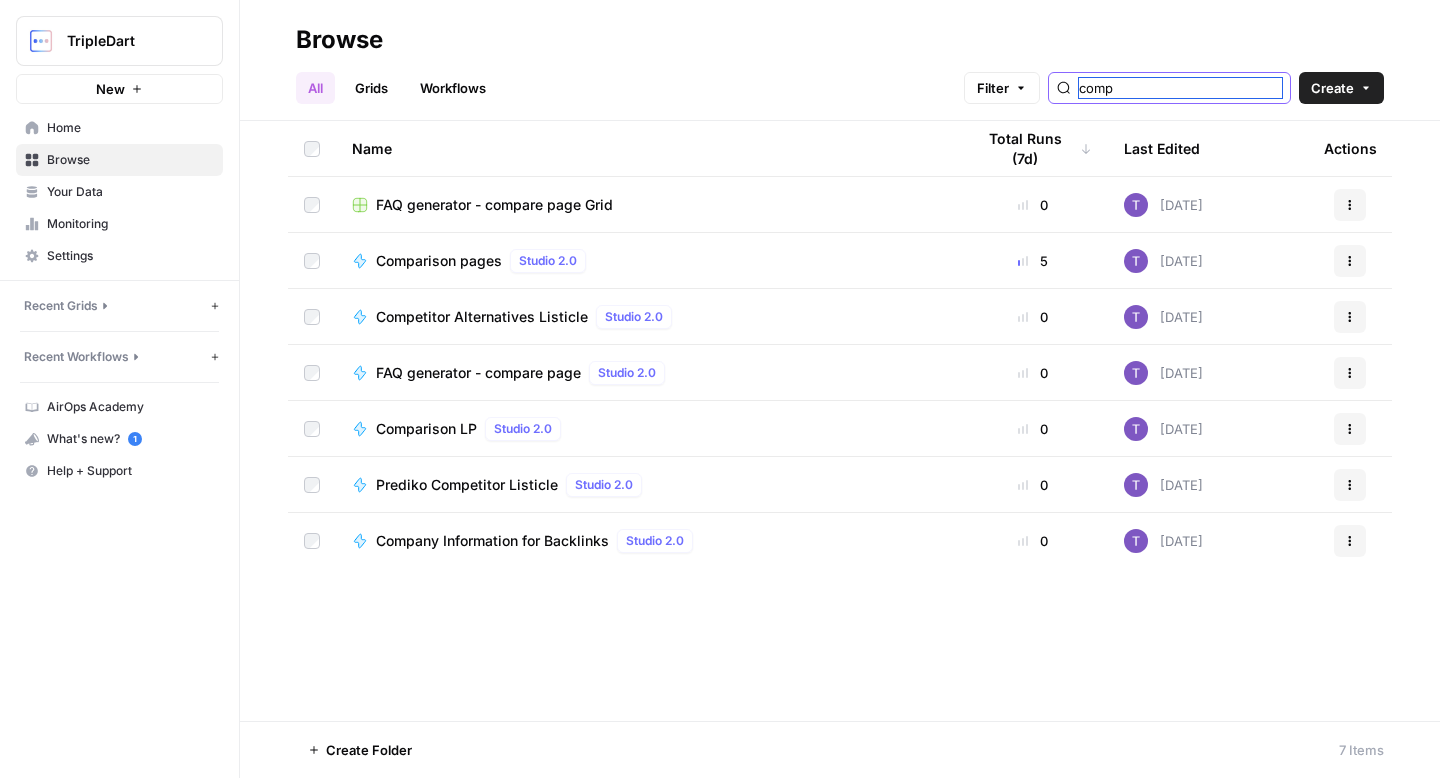 click on "comp" at bounding box center [1180, 88] 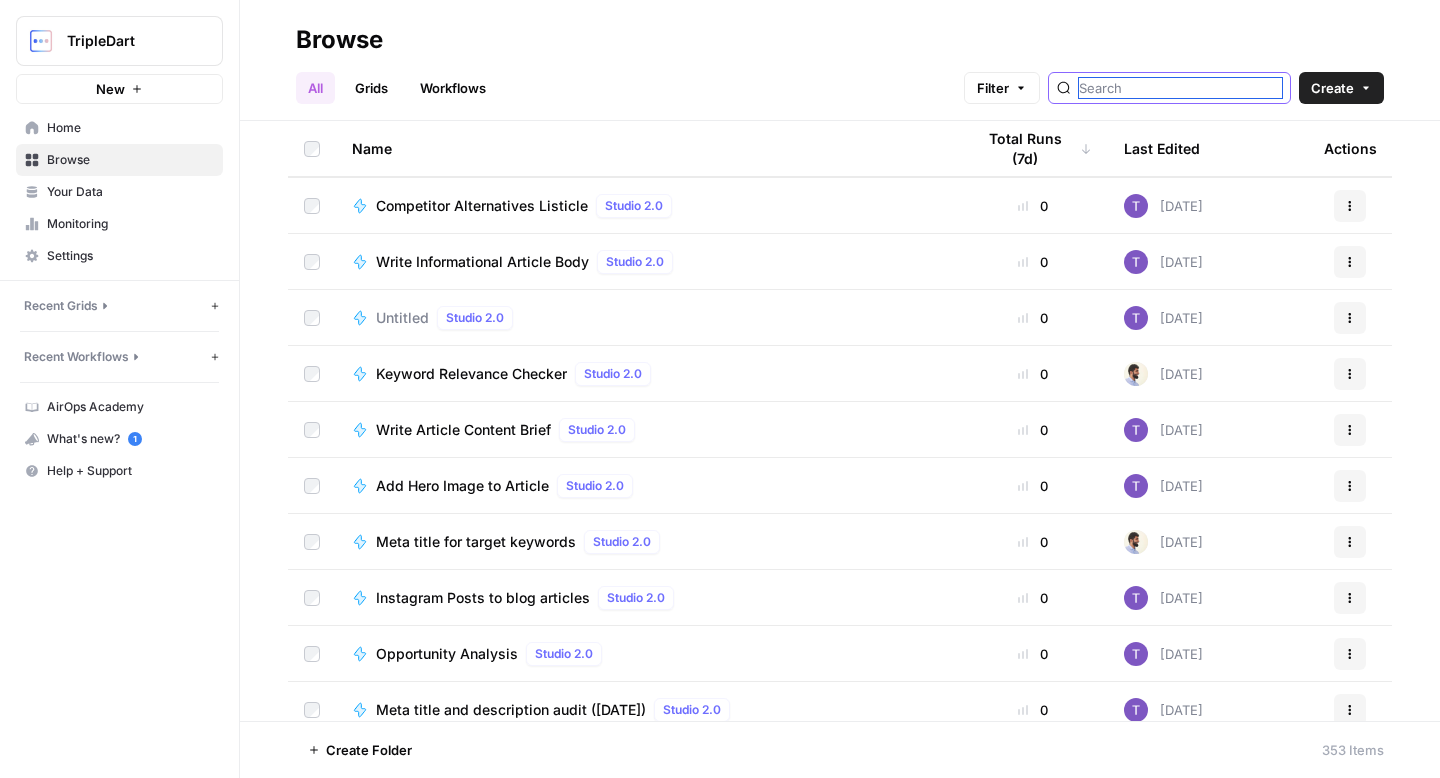 scroll, scrollTop: 5488, scrollLeft: 0, axis: vertical 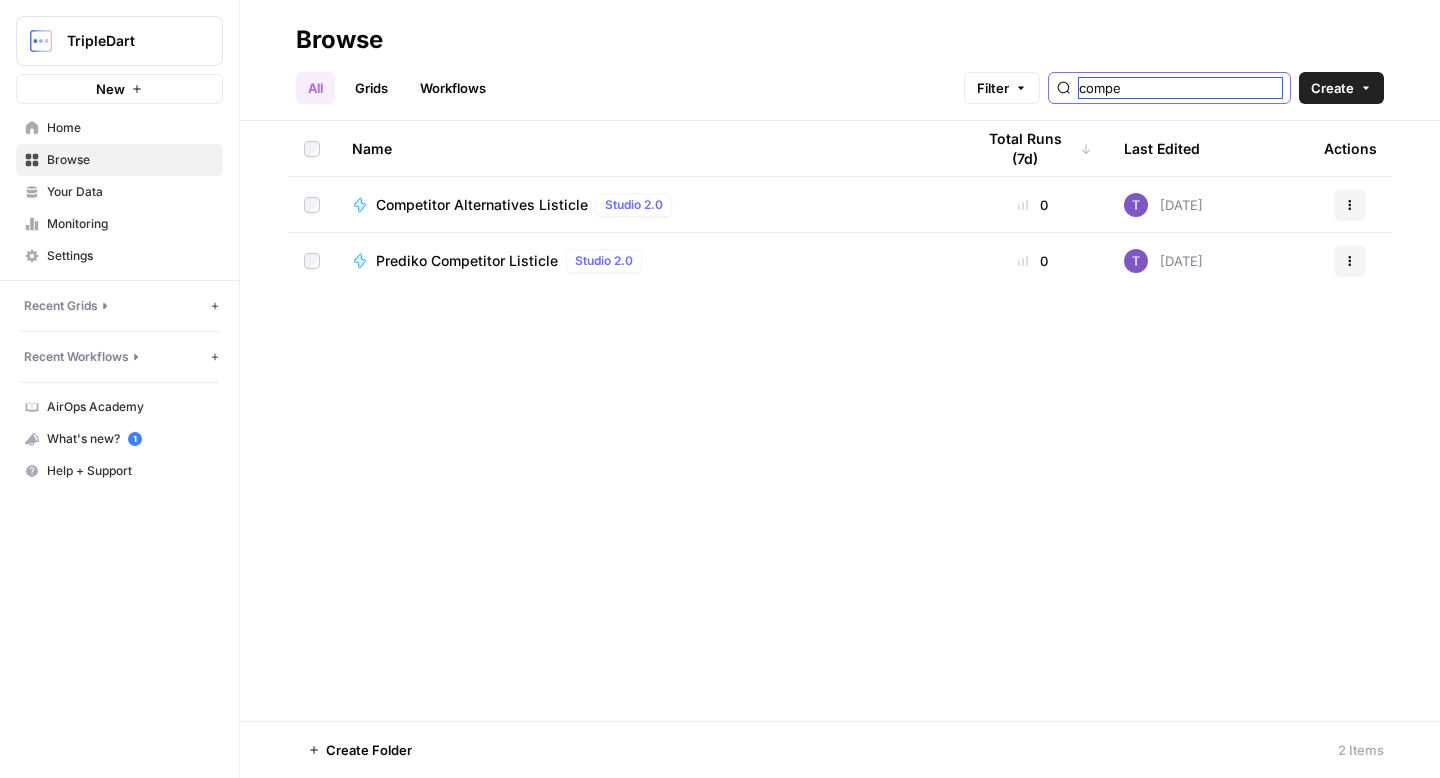 type on "compe" 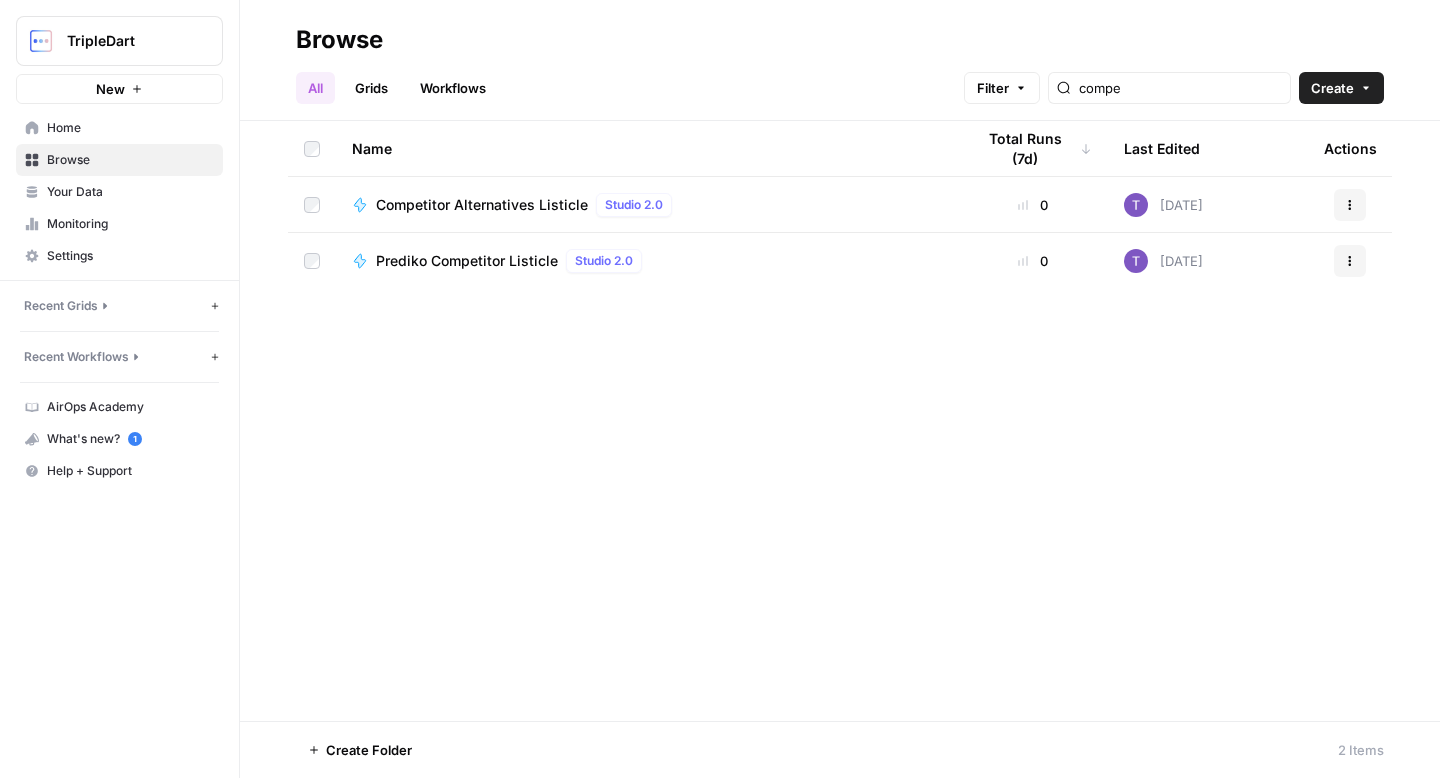 click on "Prediko Competitor Listicle" at bounding box center (467, 261) 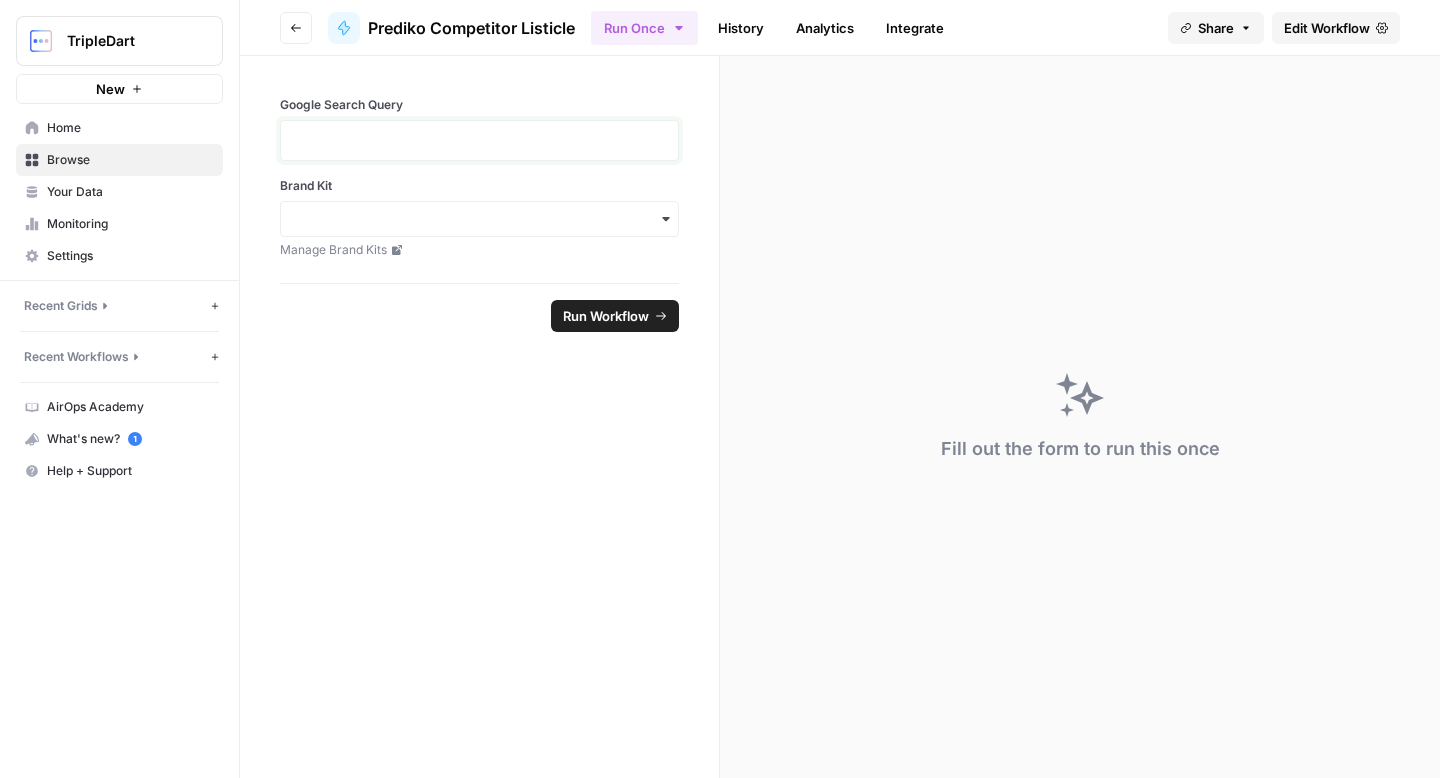 click at bounding box center [479, 140] 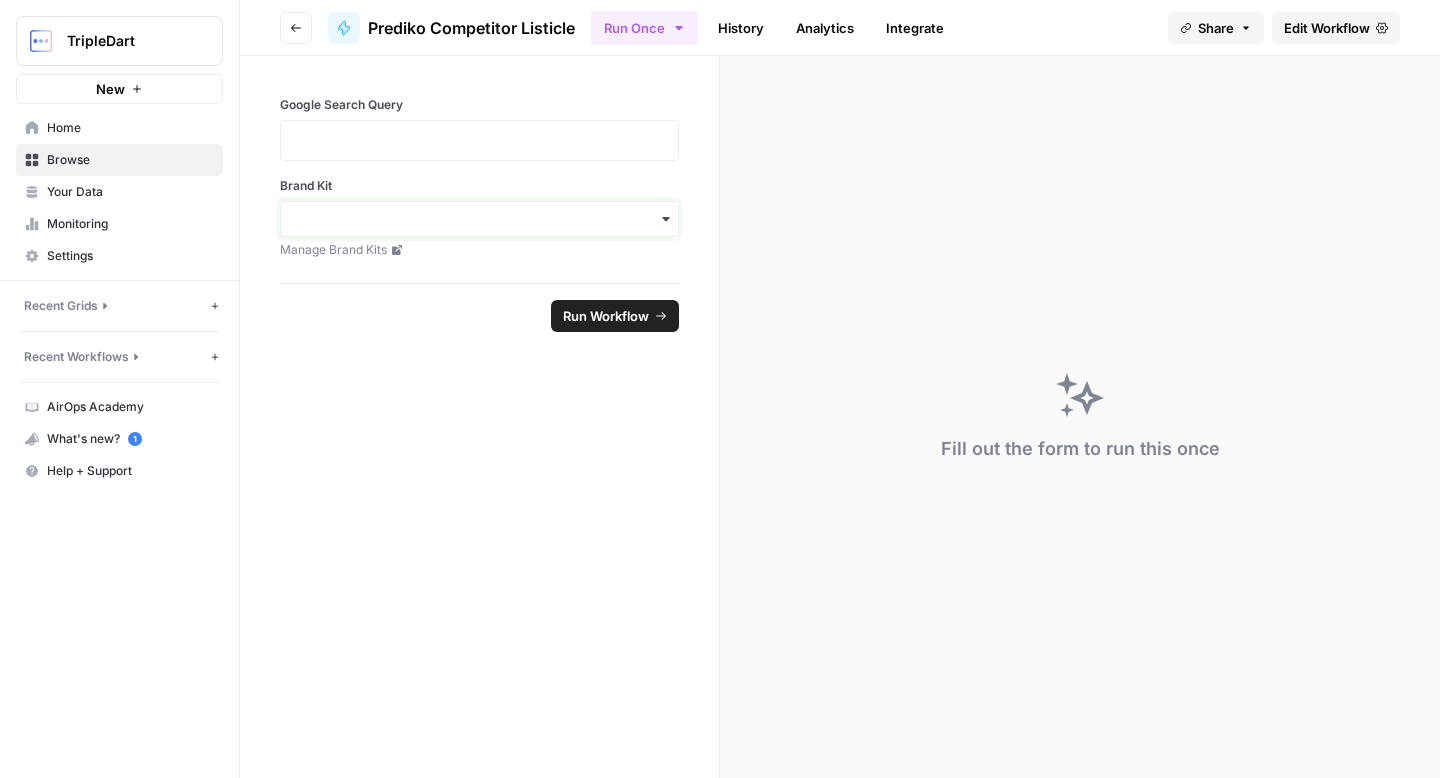 click on "Brand Kit" at bounding box center (479, 219) 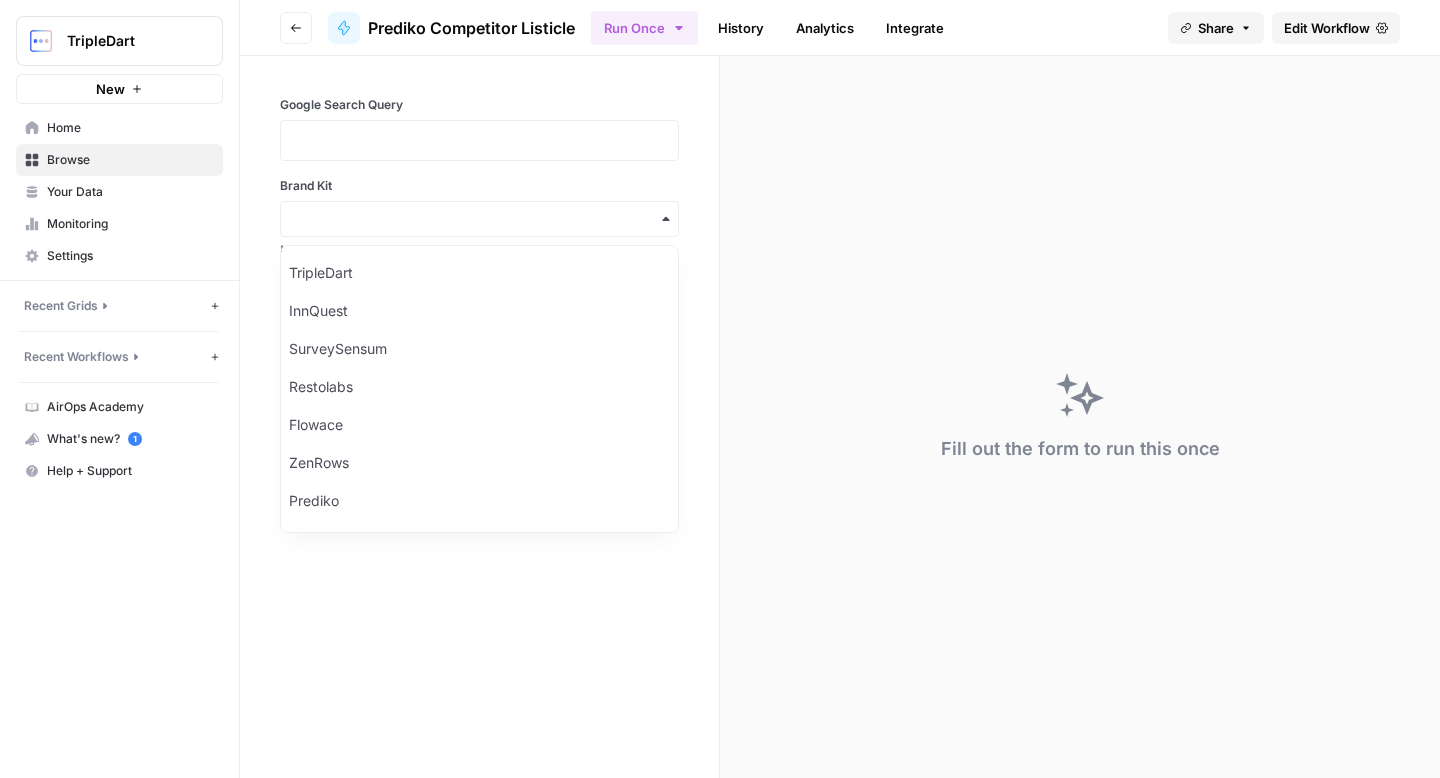 click on "Google Search Query  Brand Kit Manage Brand Kits Run Workflow" at bounding box center (480, 417) 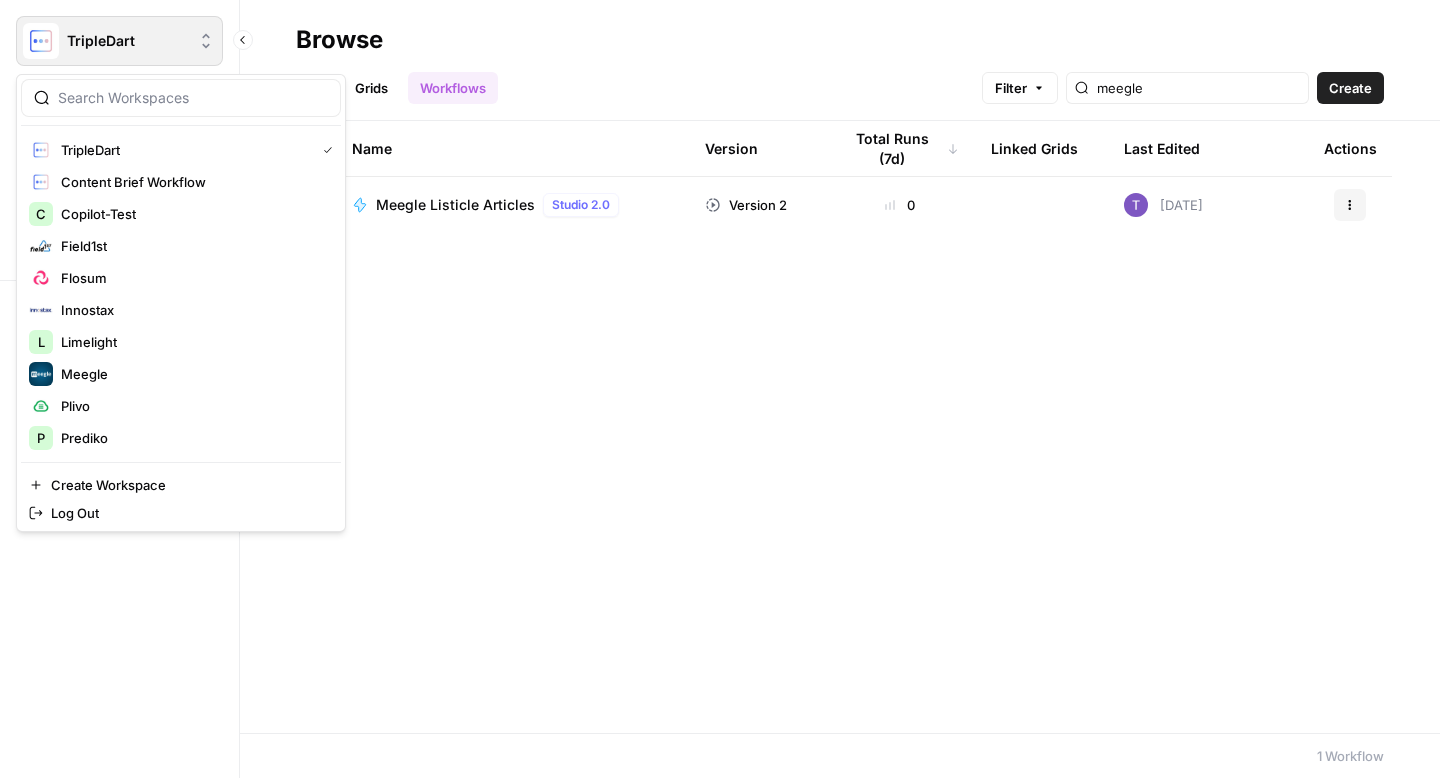 click on "TripleDart" at bounding box center (127, 41) 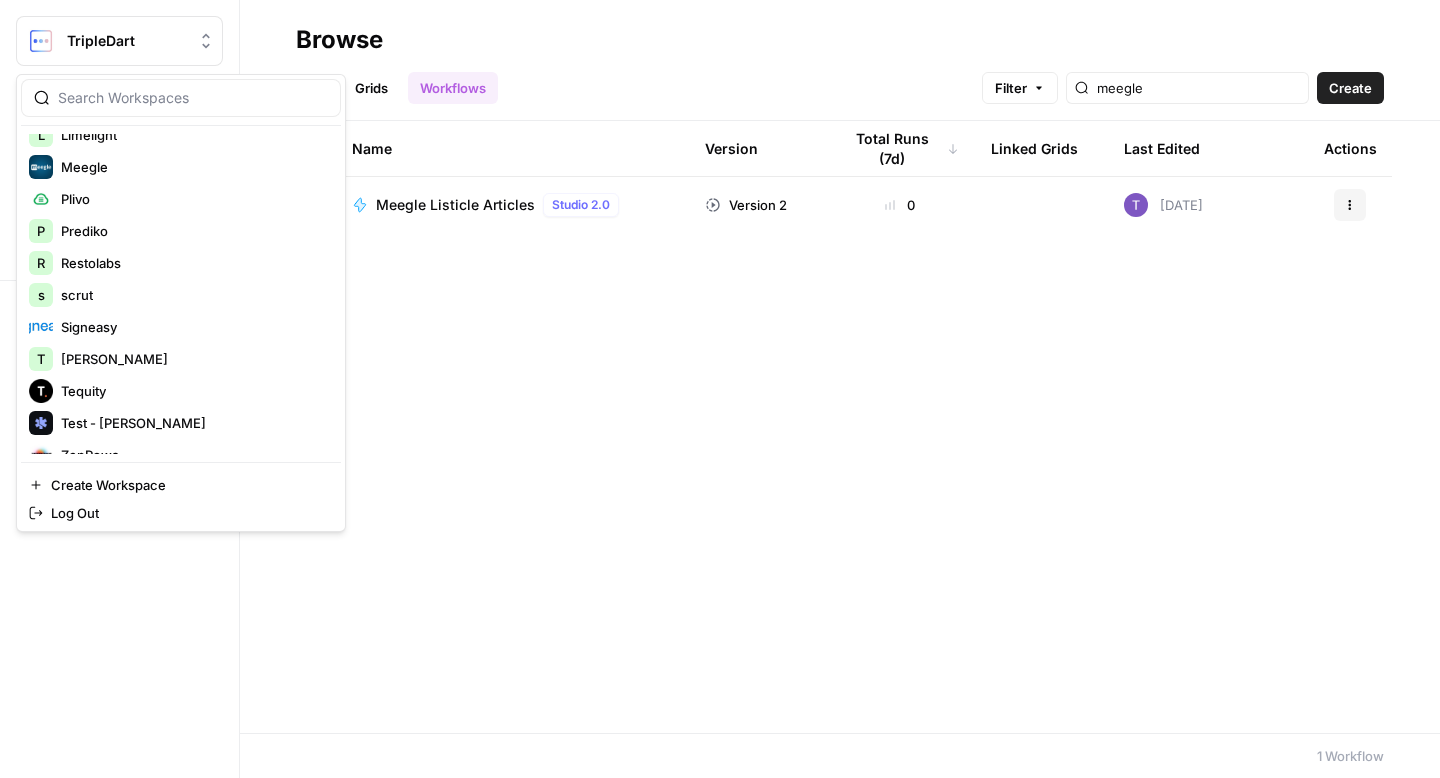 scroll, scrollTop: 224, scrollLeft: 0, axis: vertical 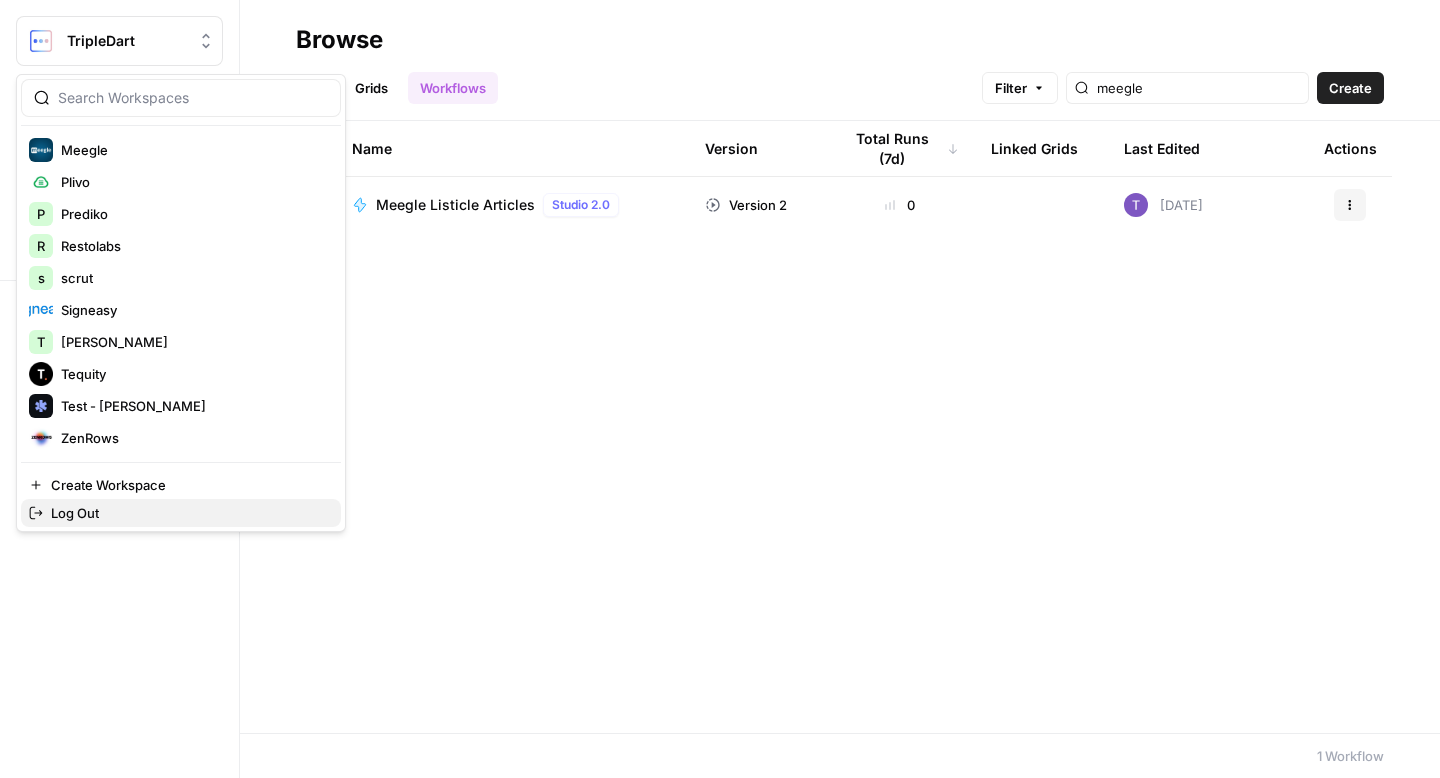 click on "Log Out" at bounding box center (75, 513) 